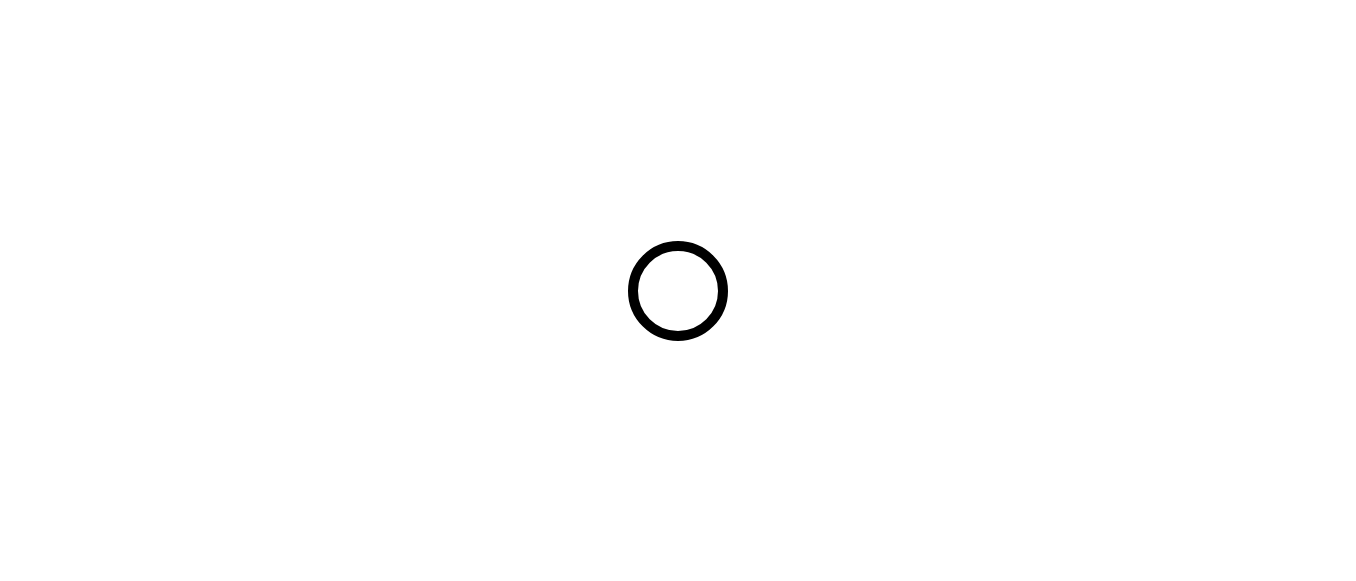 scroll, scrollTop: 0, scrollLeft: 0, axis: both 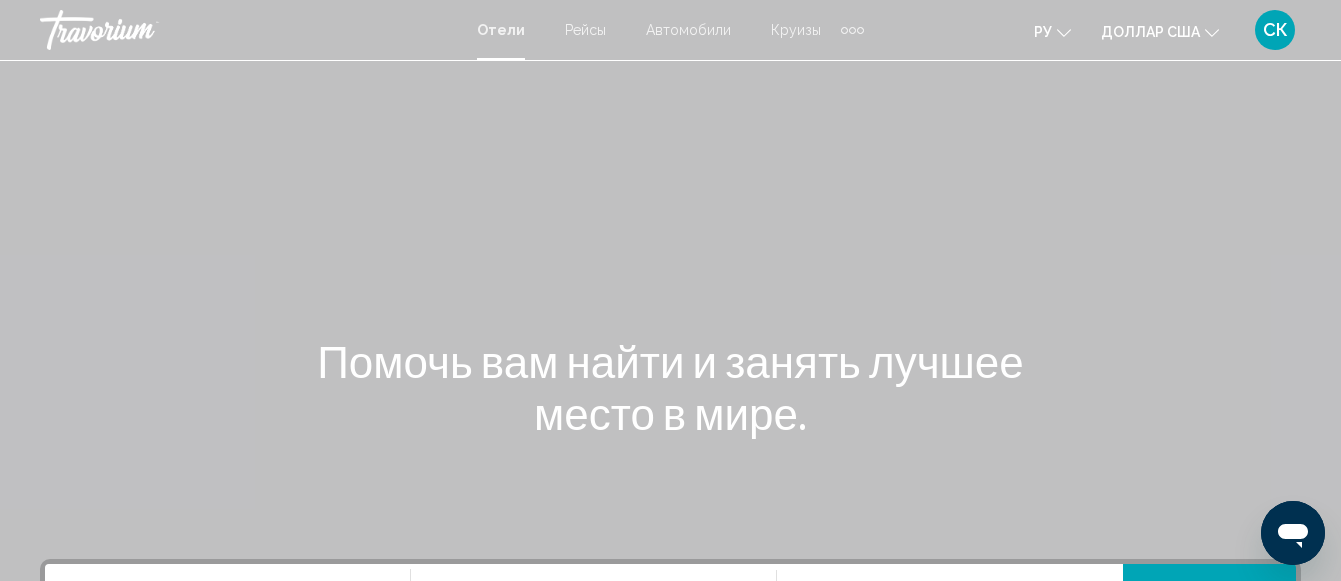 click at bounding box center [670, 300] 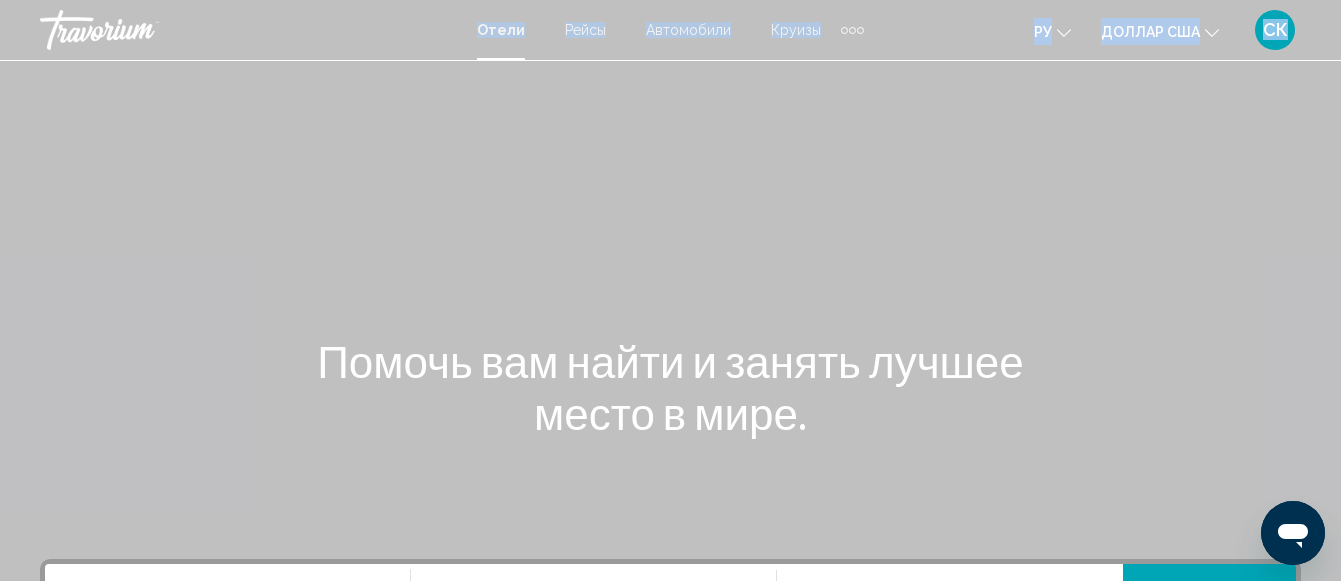 drag, startPoint x: 865, startPoint y: 254, endPoint x: 474, endPoint y: 32, distance: 449.62762 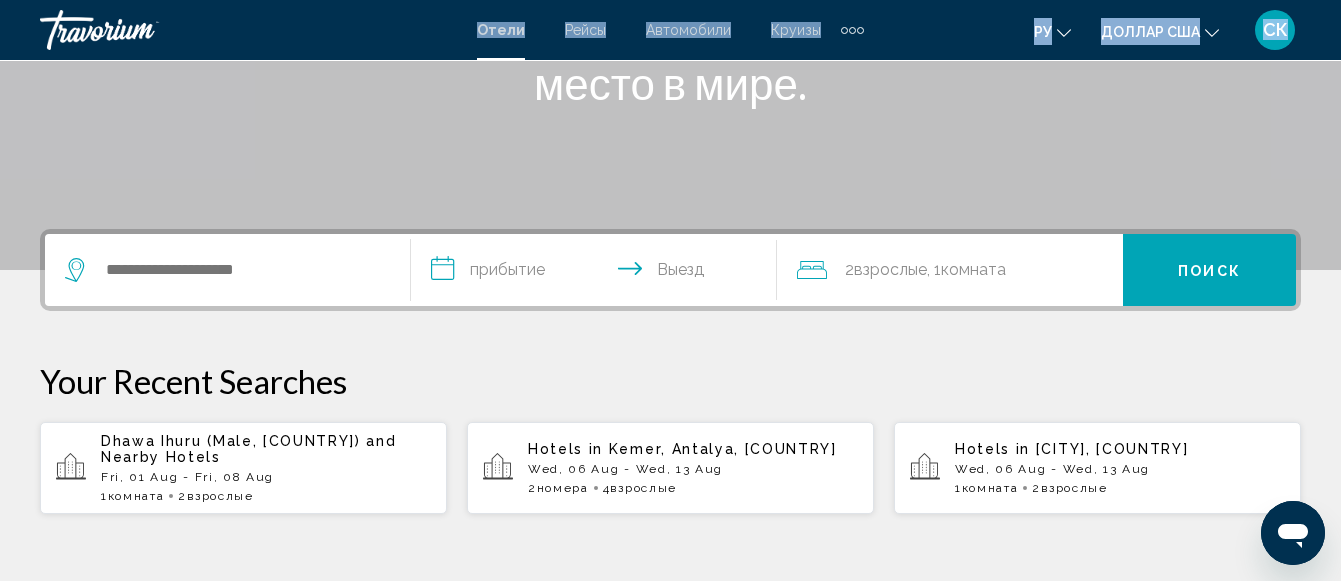 scroll, scrollTop: 333, scrollLeft: 0, axis: vertical 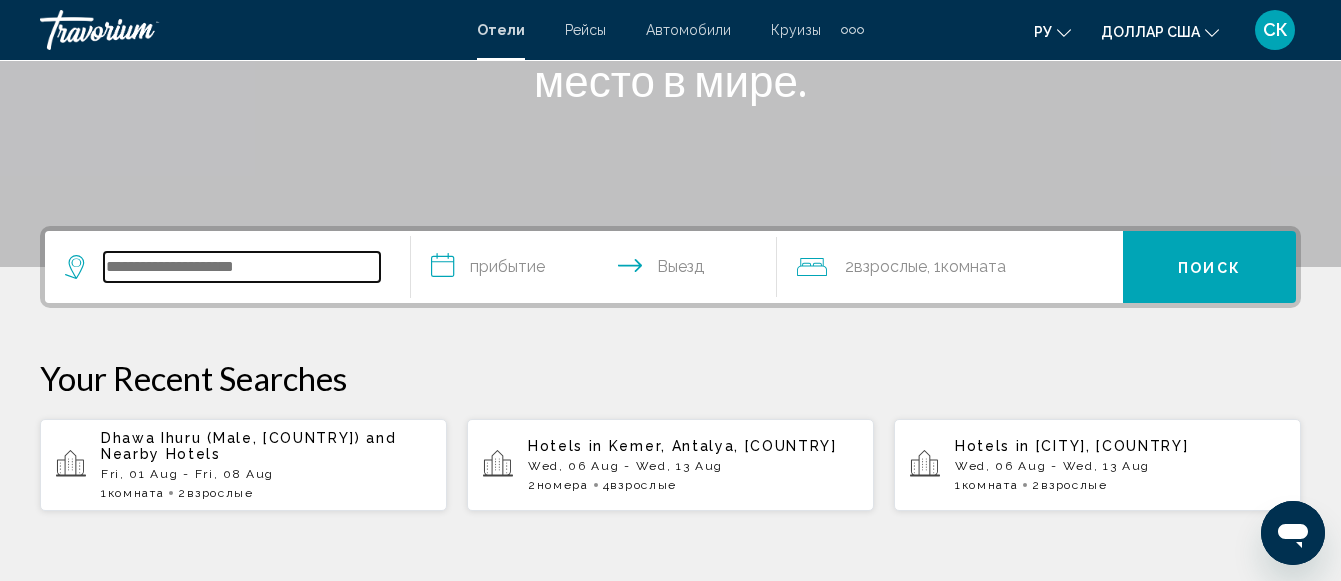 click at bounding box center [242, 267] 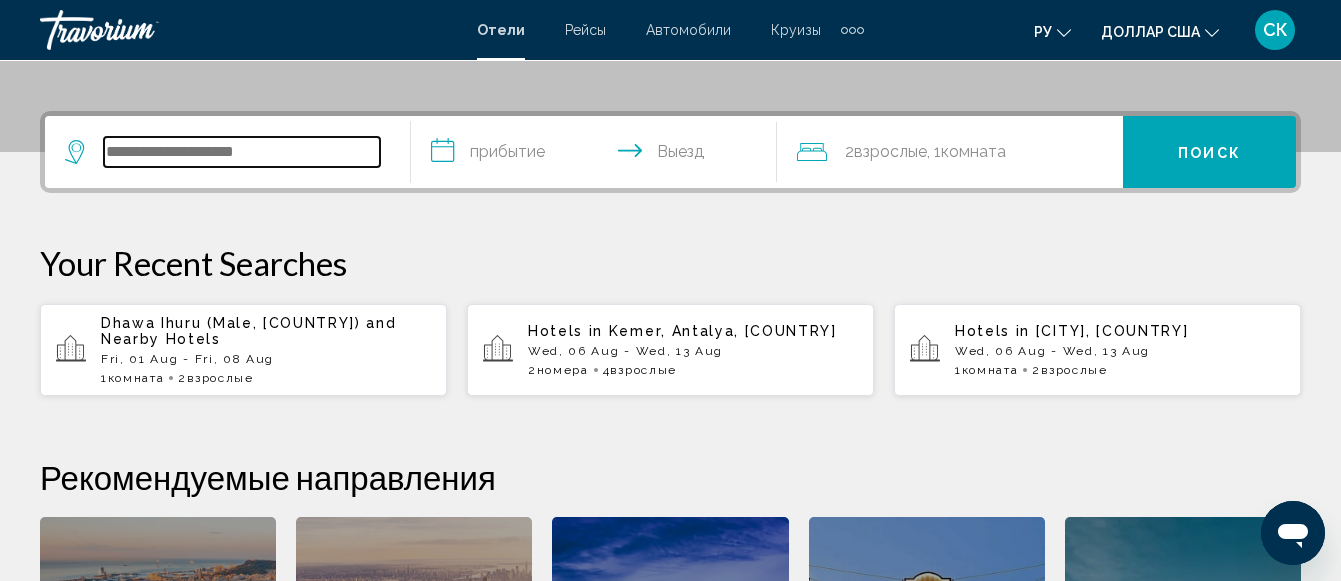 scroll, scrollTop: 494, scrollLeft: 0, axis: vertical 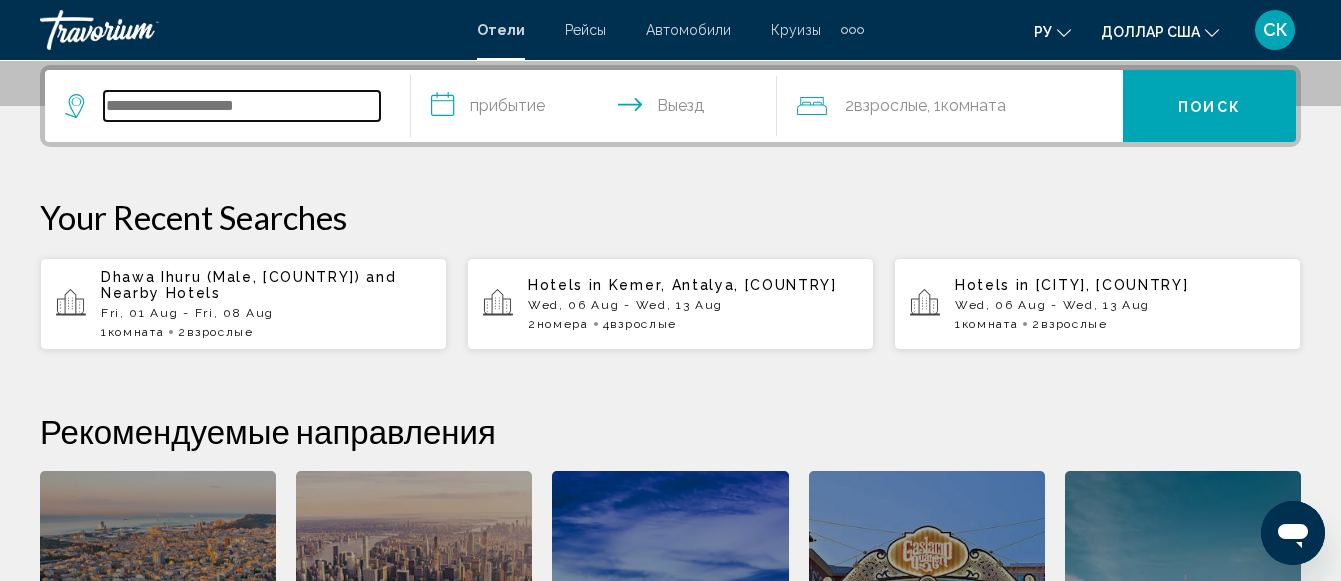 click at bounding box center (242, 106) 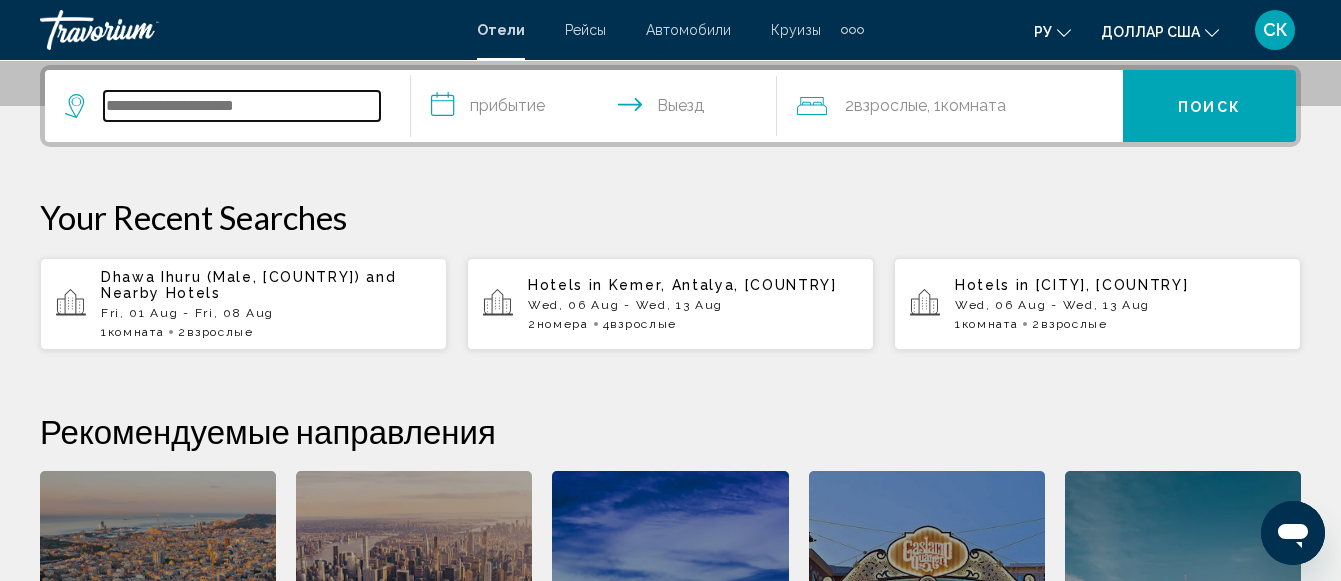 drag, startPoint x: 307, startPoint y: 110, endPoint x: 194, endPoint y: 102, distance: 113.28283 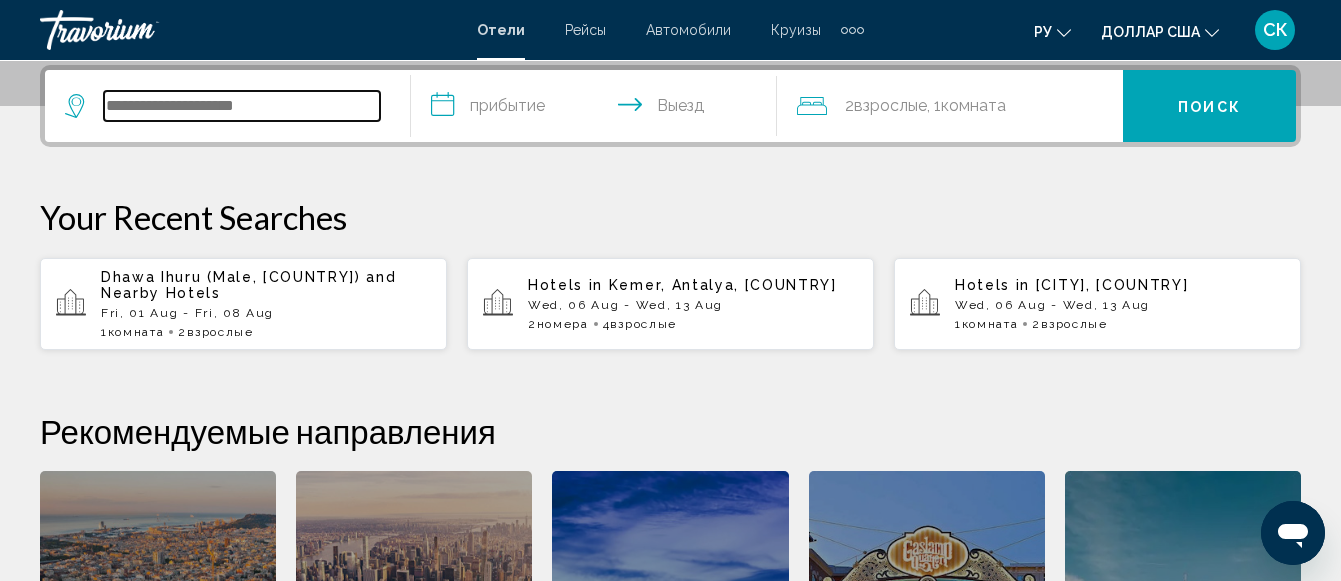 click at bounding box center (242, 106) 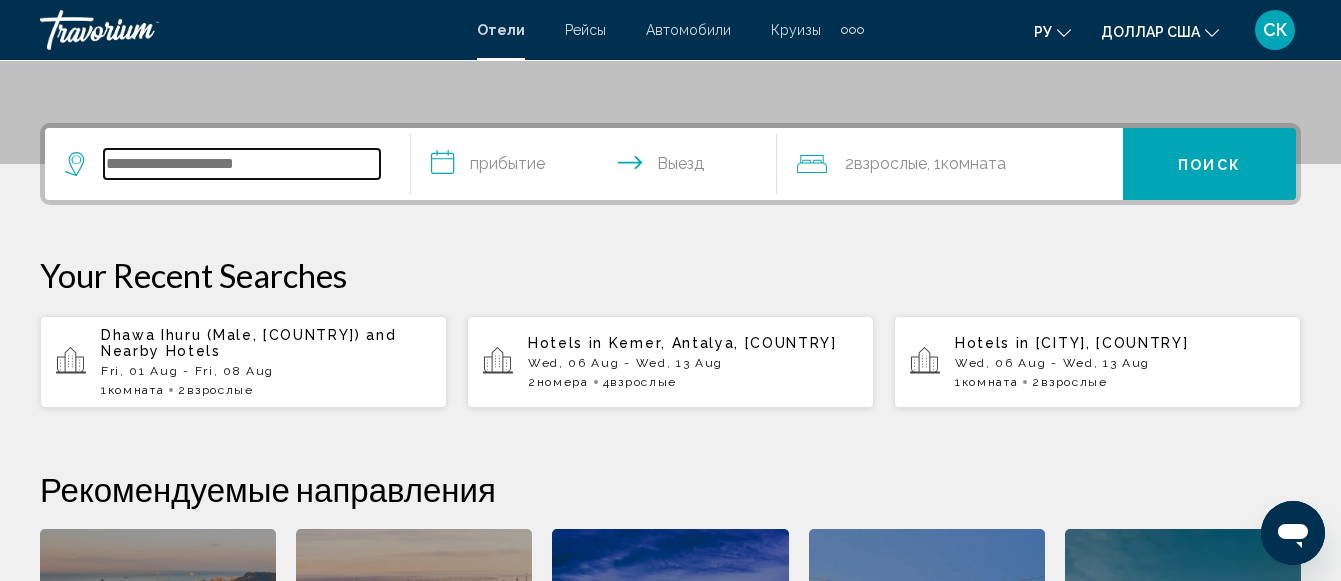 scroll, scrollTop: 352, scrollLeft: 0, axis: vertical 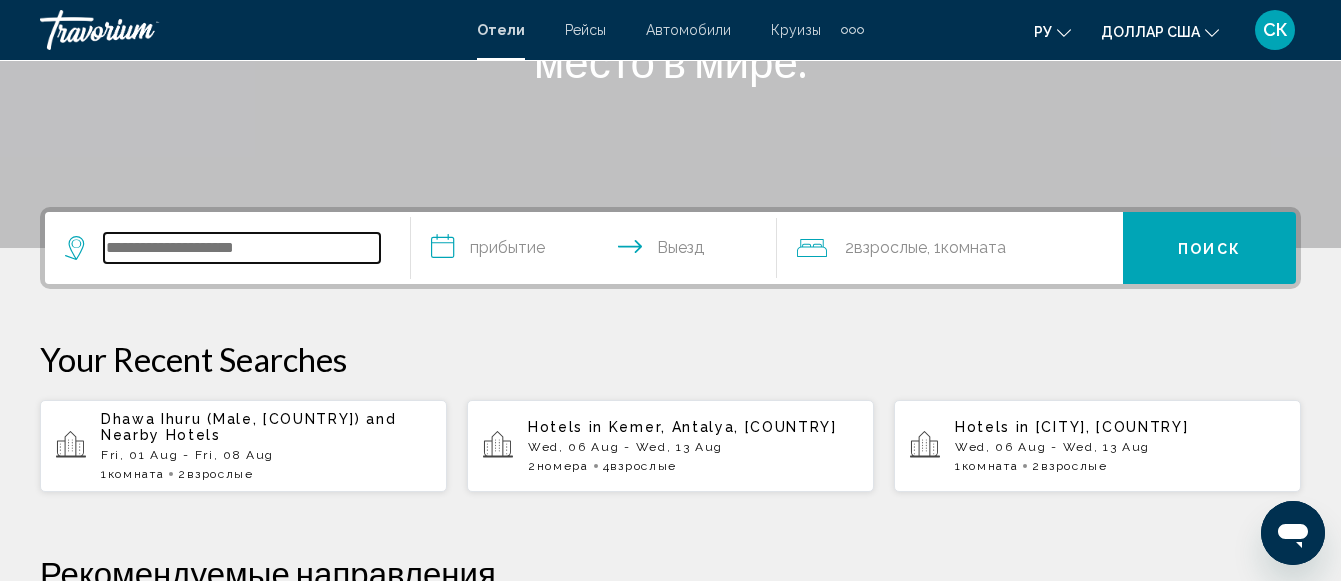 click at bounding box center [242, 248] 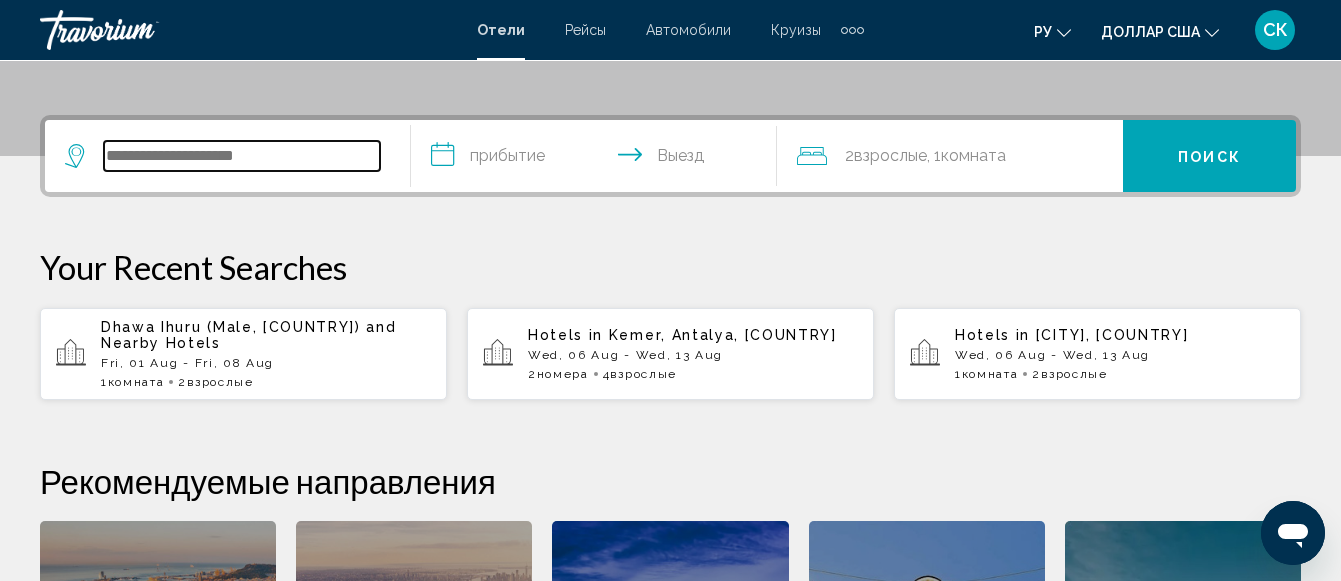 scroll, scrollTop: 494, scrollLeft: 0, axis: vertical 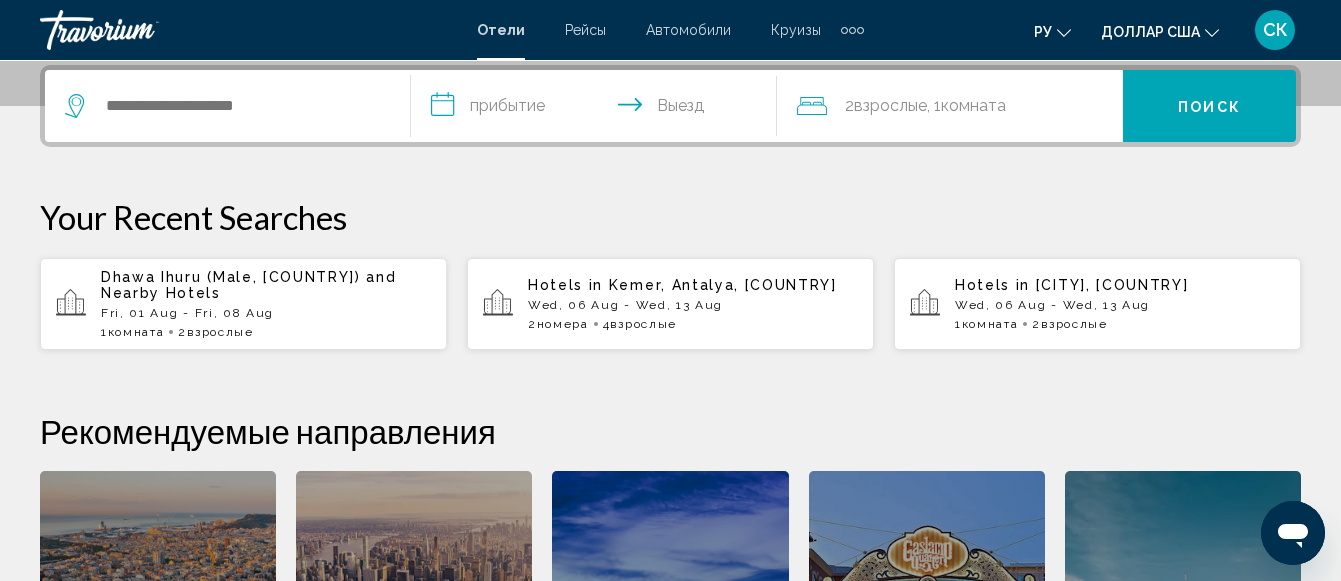 click on "Barcelona" at bounding box center [158, 630] 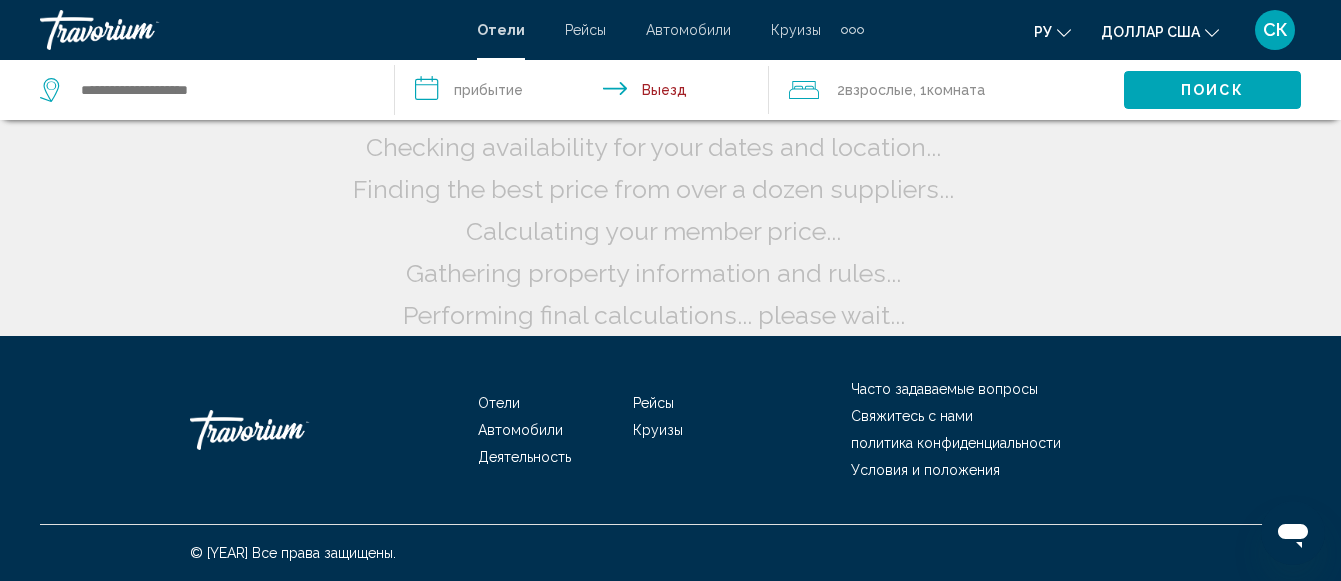 scroll, scrollTop: 0, scrollLeft: 0, axis: both 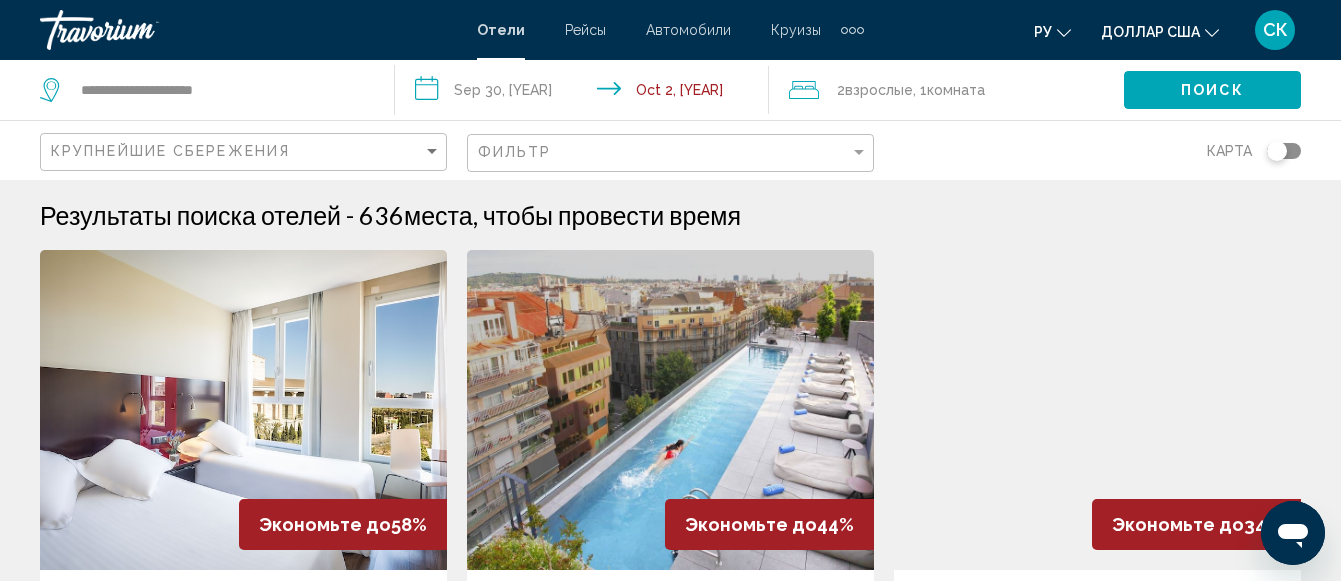 drag, startPoint x: 357, startPoint y: 167, endPoint x: 732, endPoint y: 166, distance: 375.00134 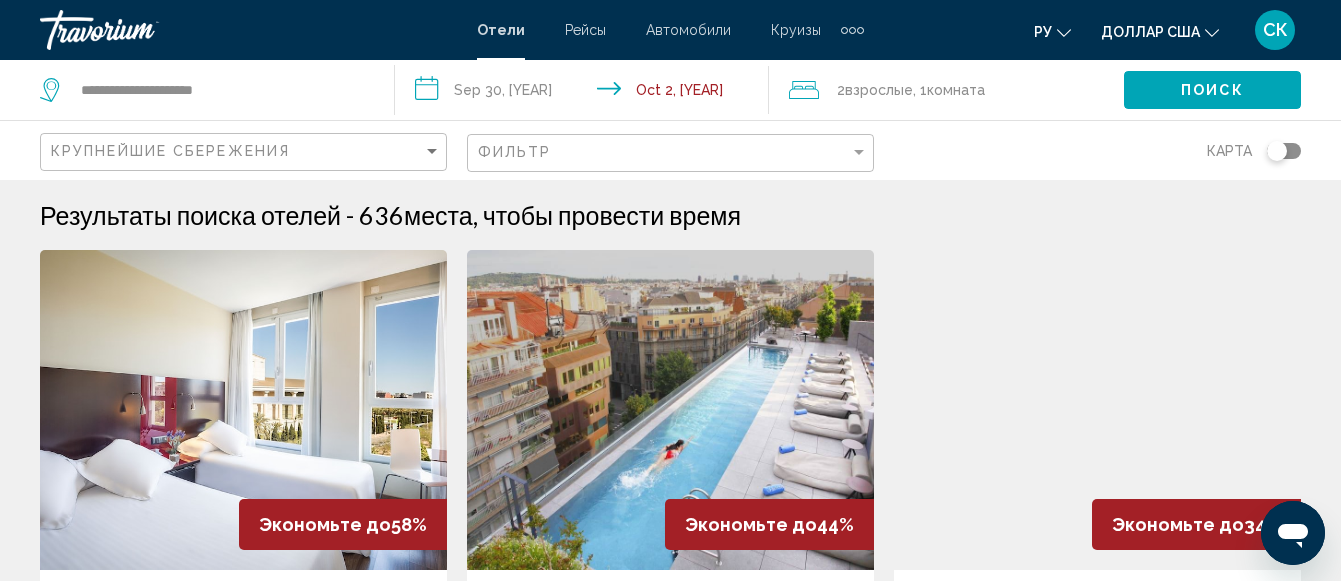 click on "**********" at bounding box center (202, 90) 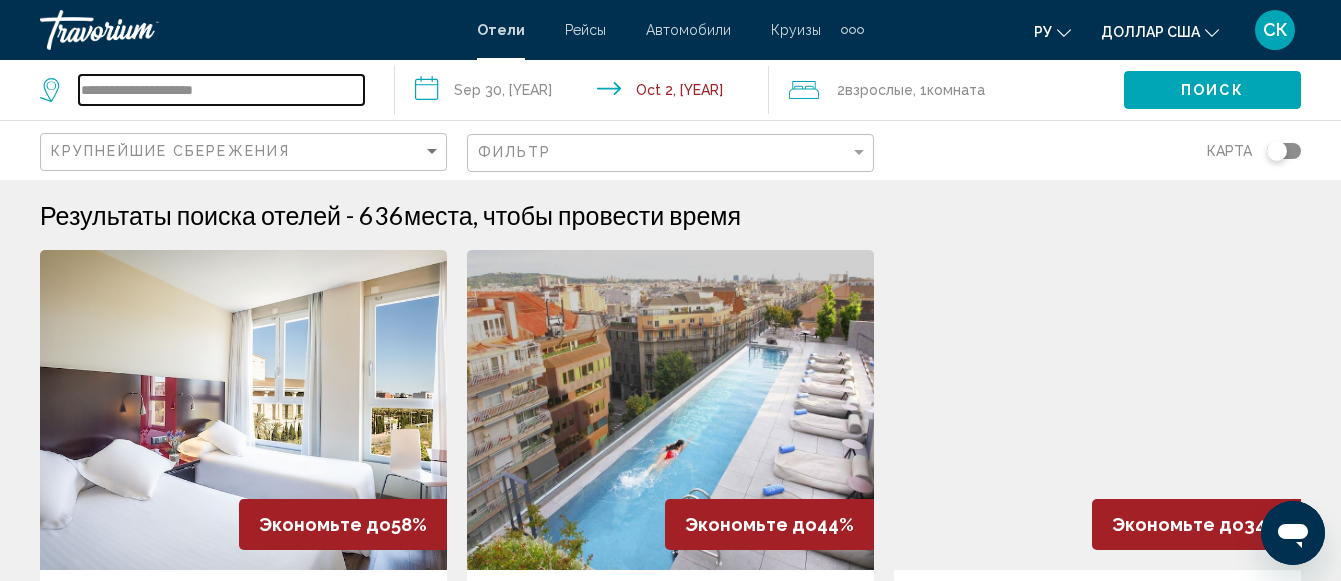 click on "**********" at bounding box center [221, 90] 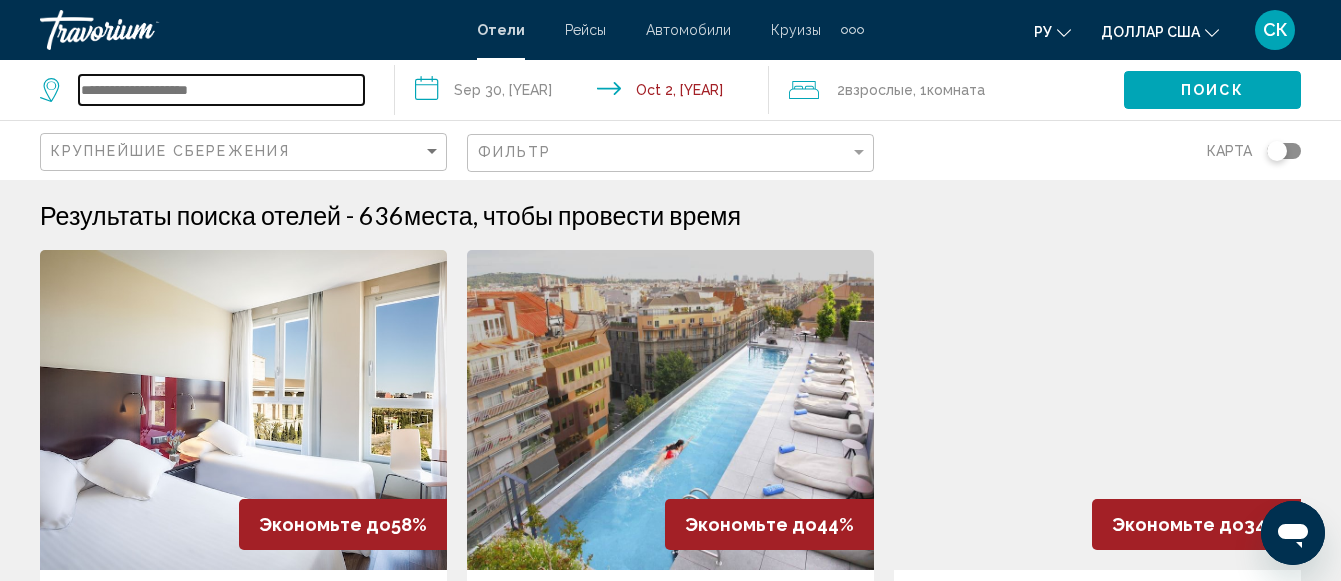 click at bounding box center (221, 90) 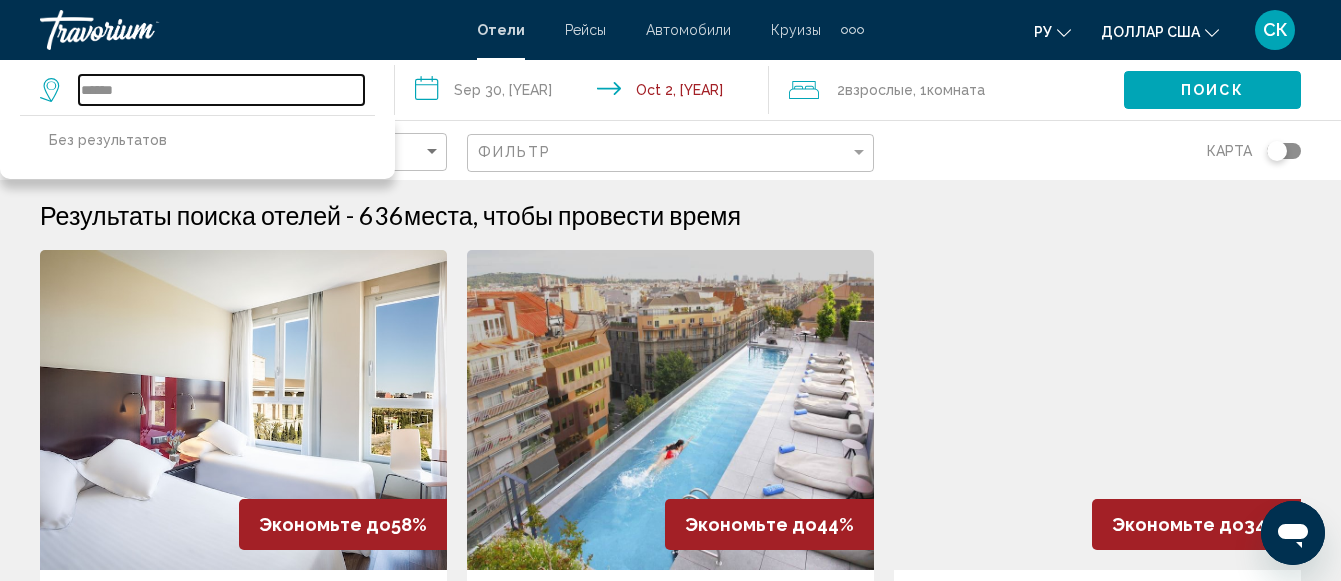 click on "******" at bounding box center [221, 90] 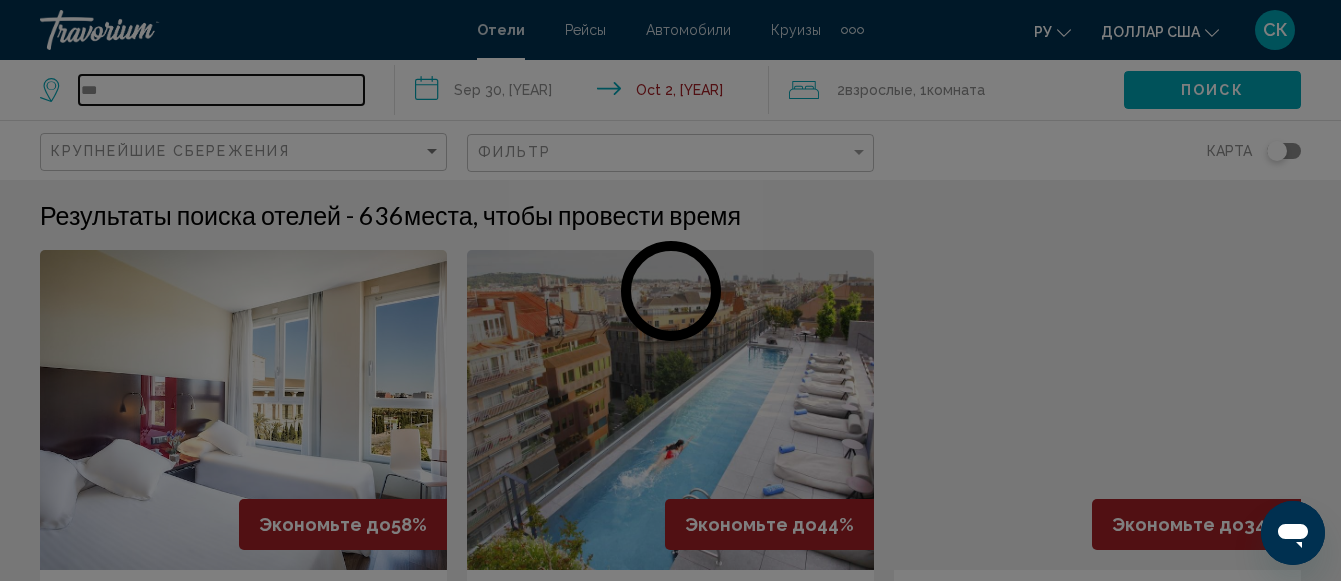 type on "***" 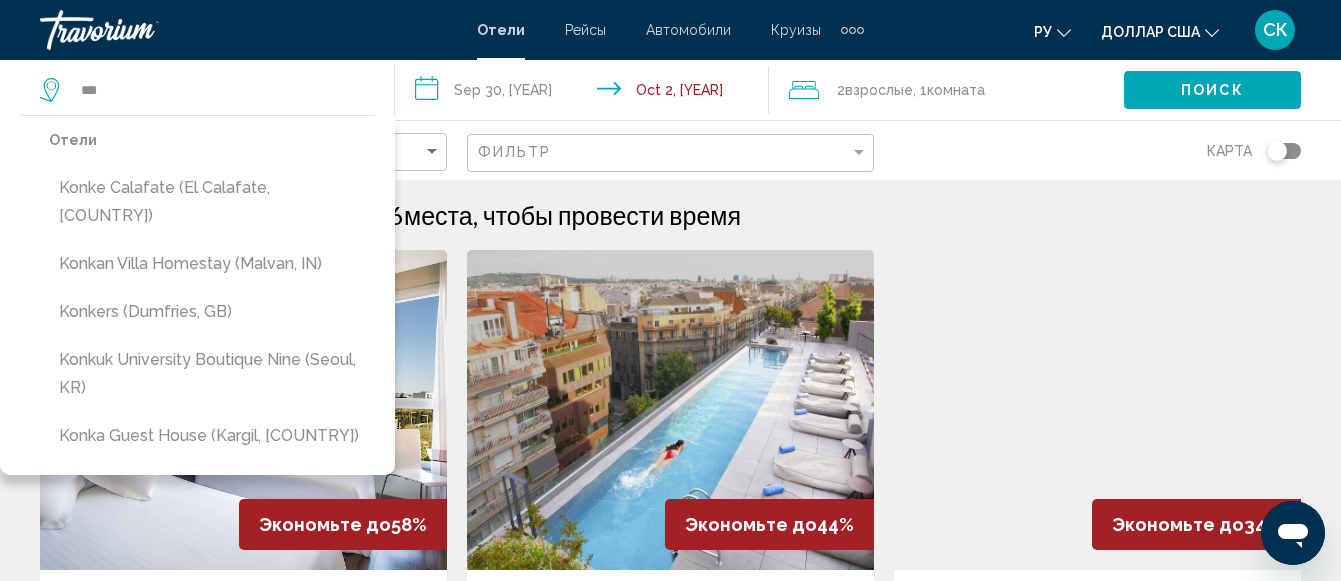 drag, startPoint x: 181, startPoint y: 301, endPoint x: 185, endPoint y: 278, distance: 23.345236 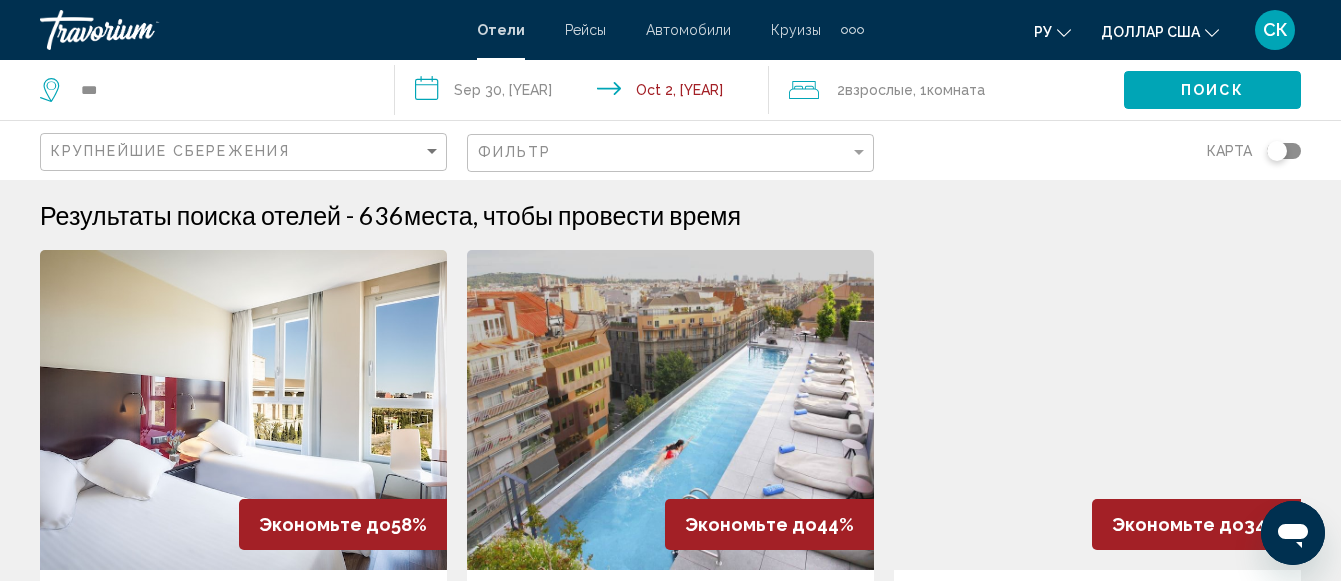 click at bounding box center (243, 410) 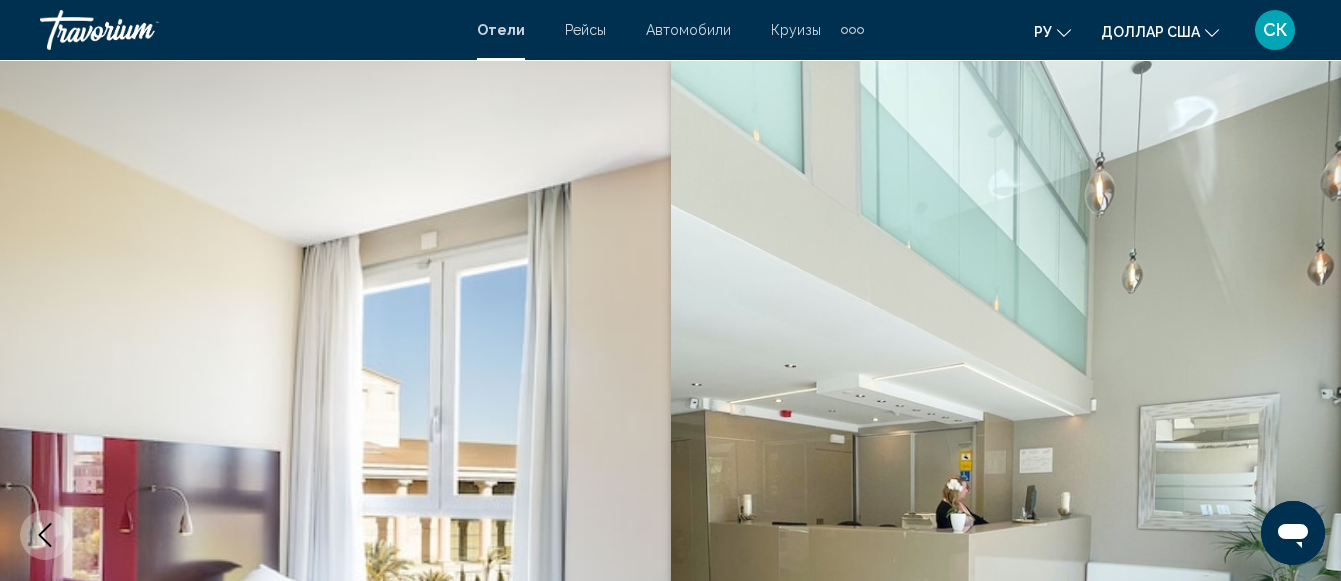 scroll, scrollTop: 244, scrollLeft: 0, axis: vertical 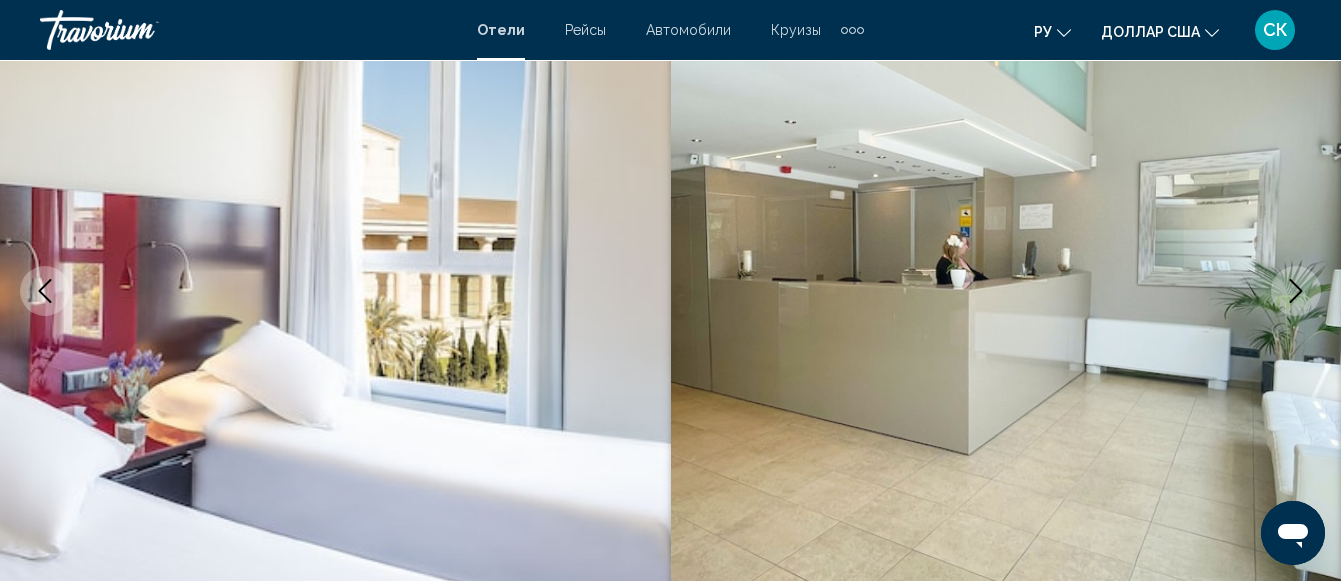 click on "Отели Рейсы Автомобили Круизы Деятельность Отели Рейсы Автомобили Круизы Деятельность" at bounding box center (670, 30) 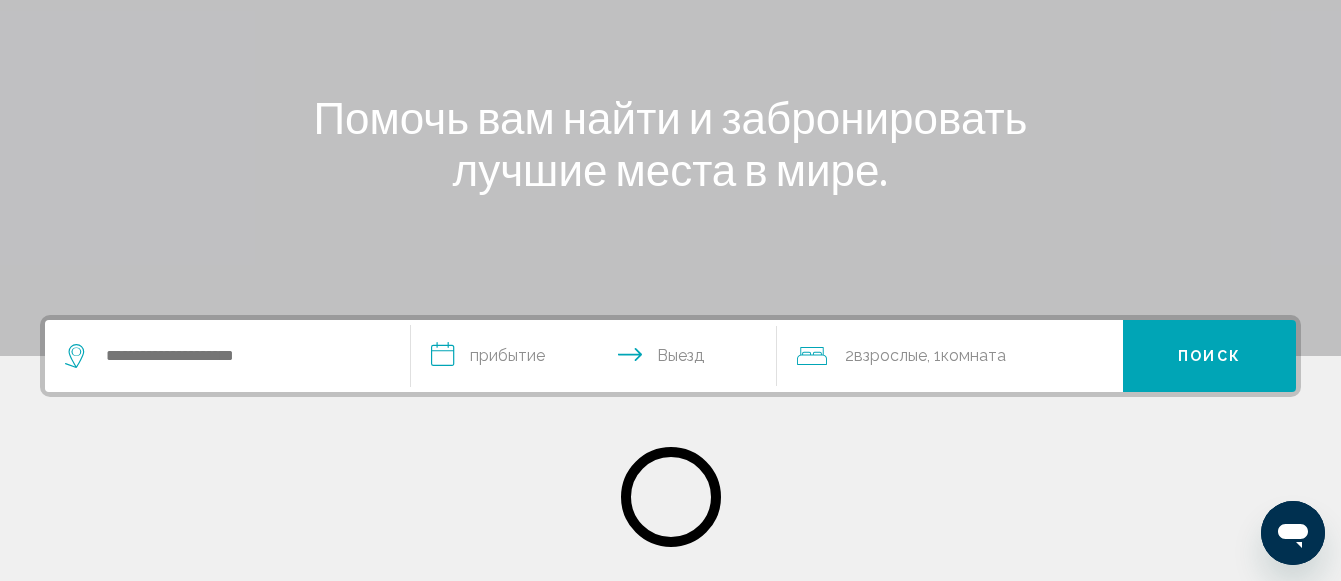 scroll, scrollTop: 0, scrollLeft: 0, axis: both 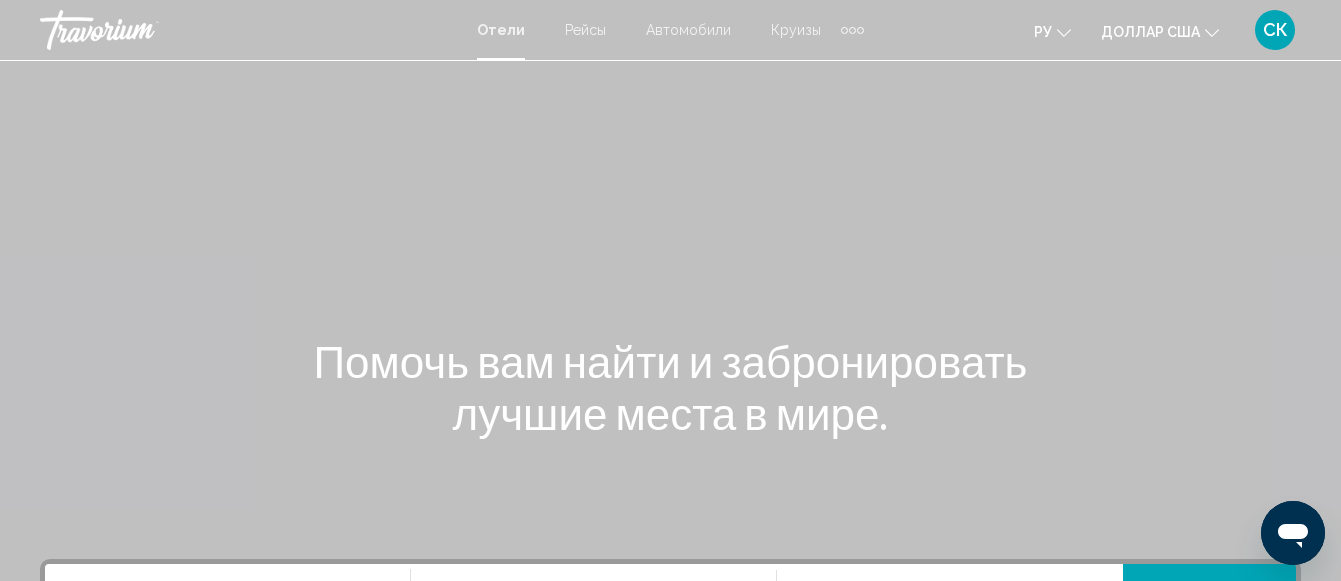 click on "Отели" at bounding box center (501, 30) 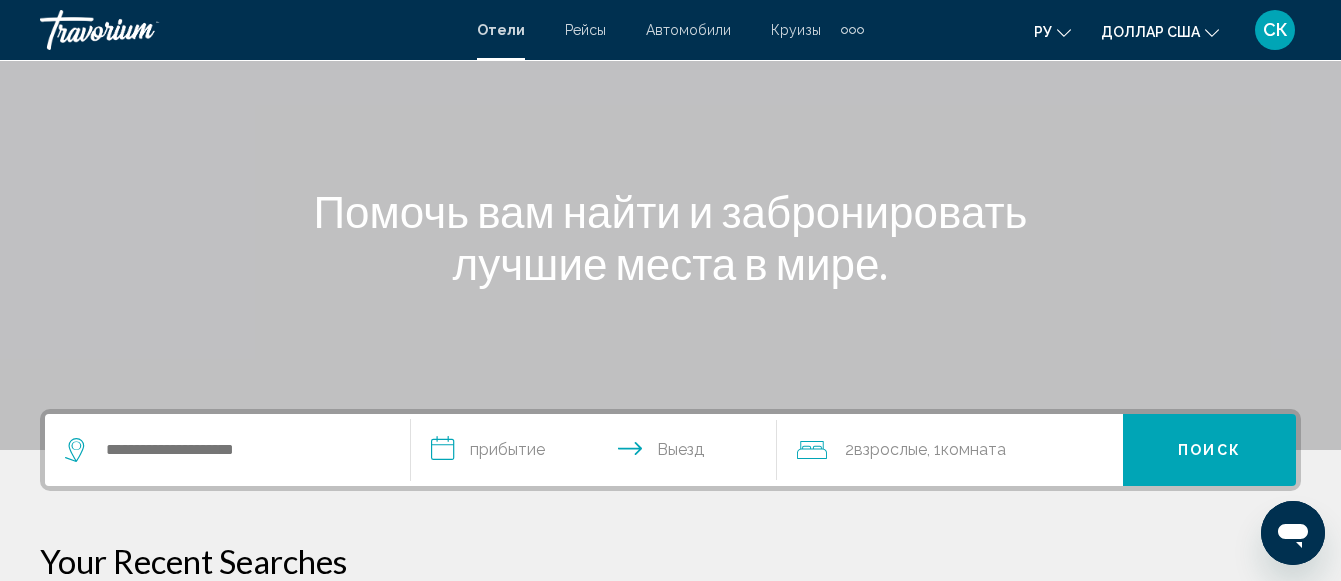 scroll, scrollTop: 167, scrollLeft: 0, axis: vertical 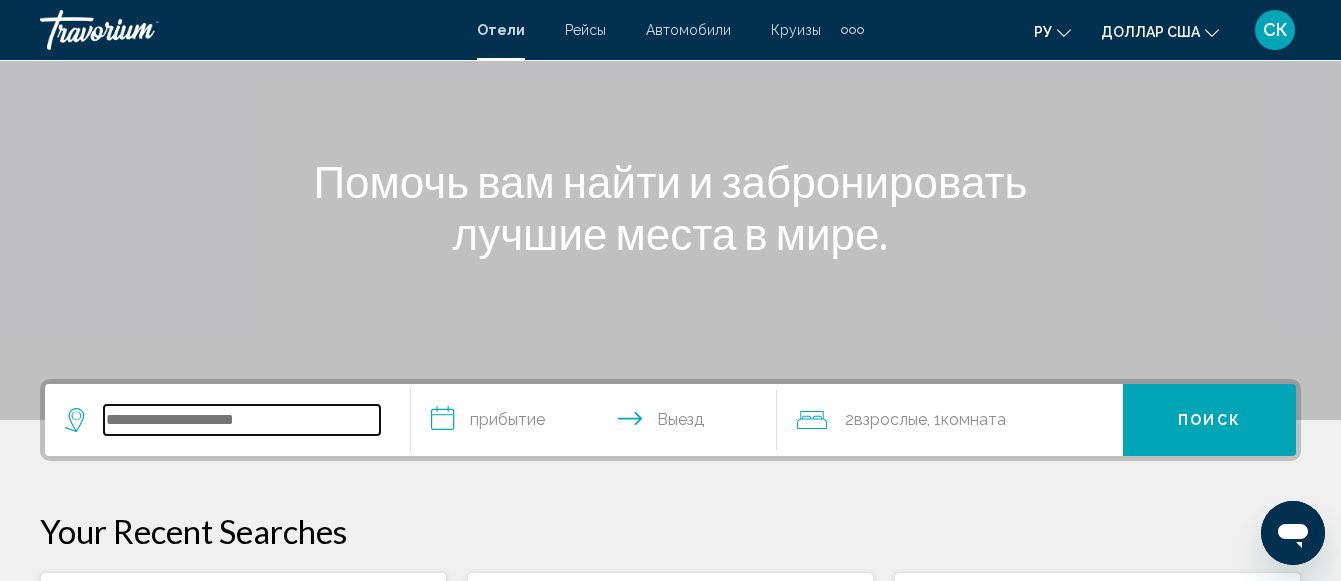 click at bounding box center [242, 420] 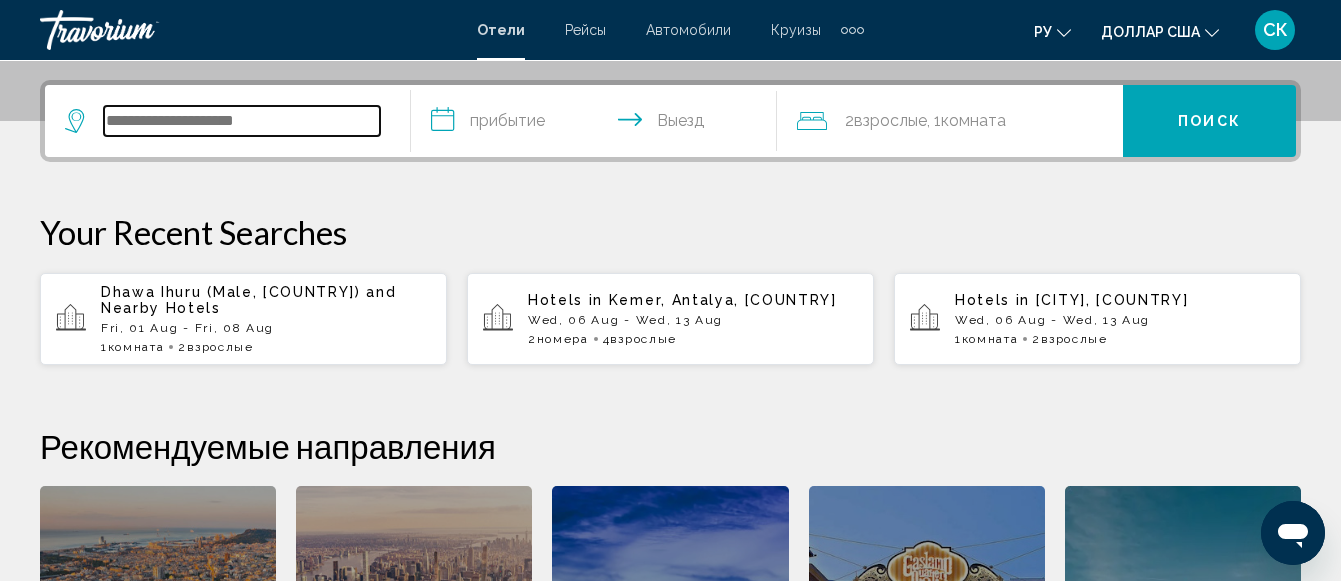 scroll, scrollTop: 494, scrollLeft: 0, axis: vertical 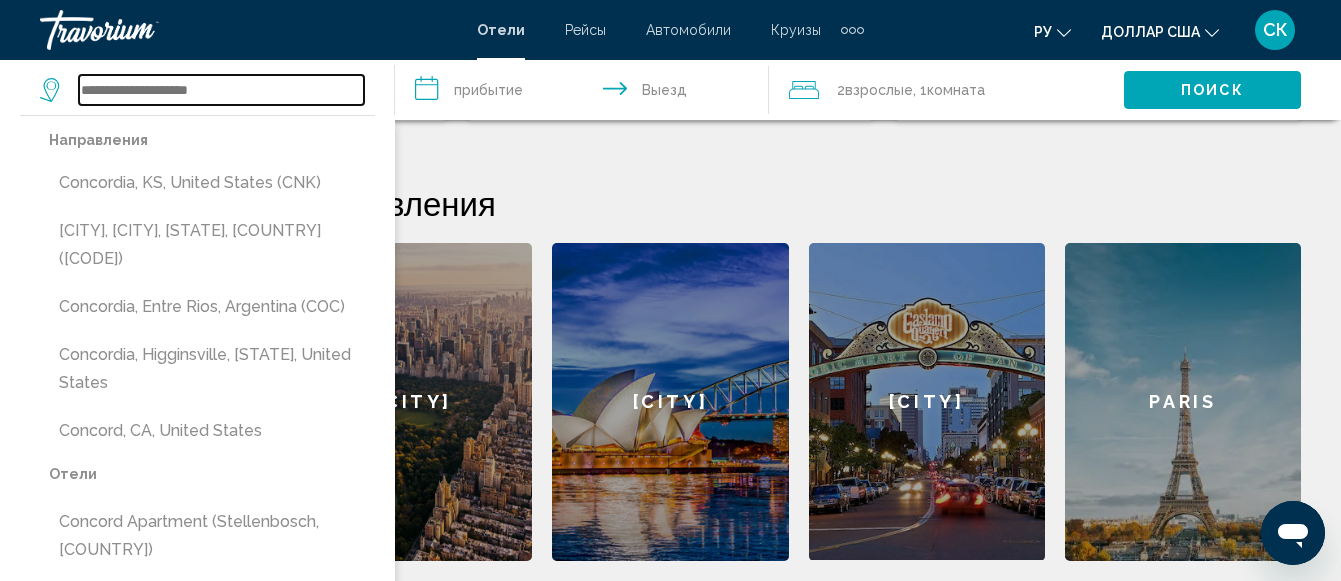 click at bounding box center (221, 90) 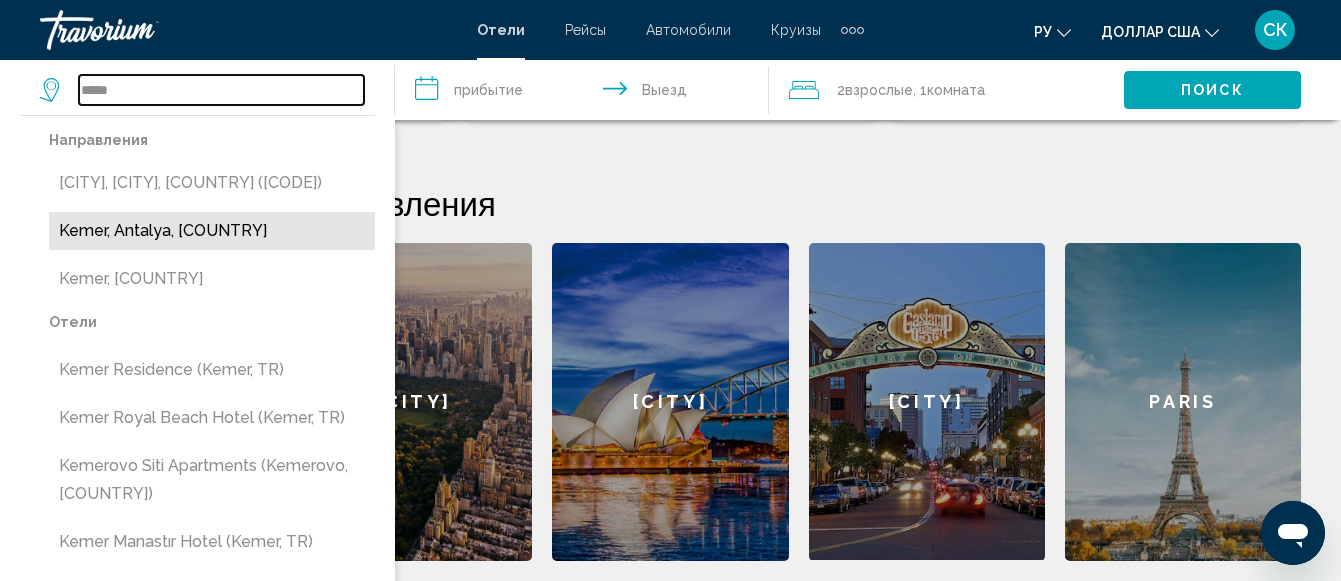 type on "*****" 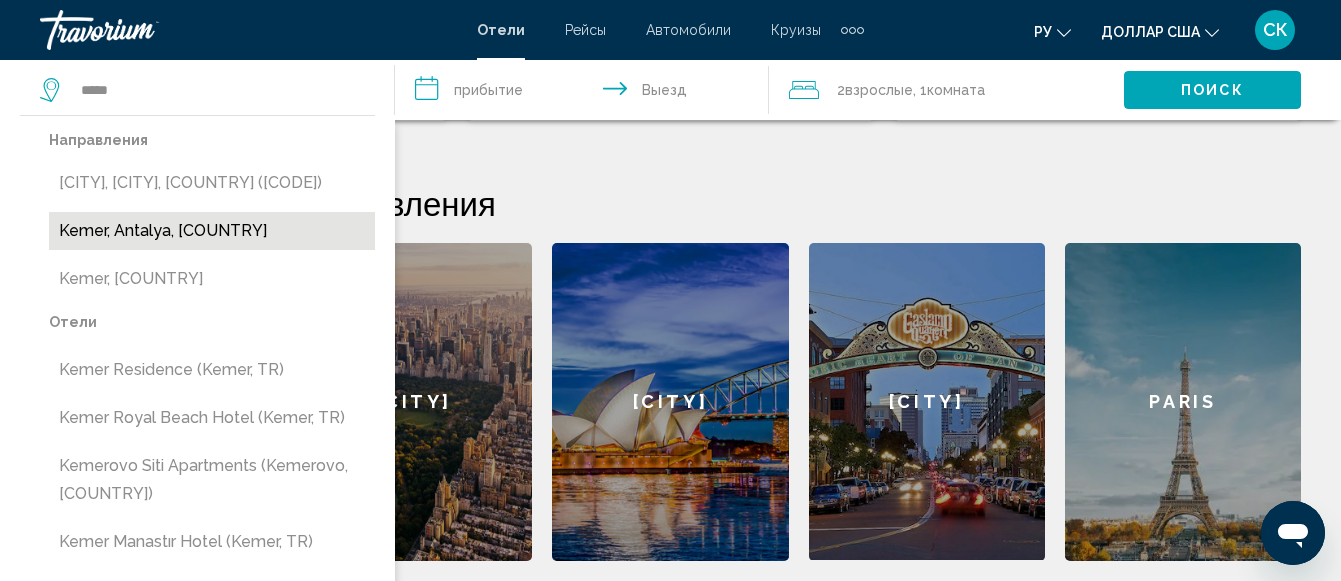 click on "Kemer, Antalya, [COUNTRY]" at bounding box center (212, 231) 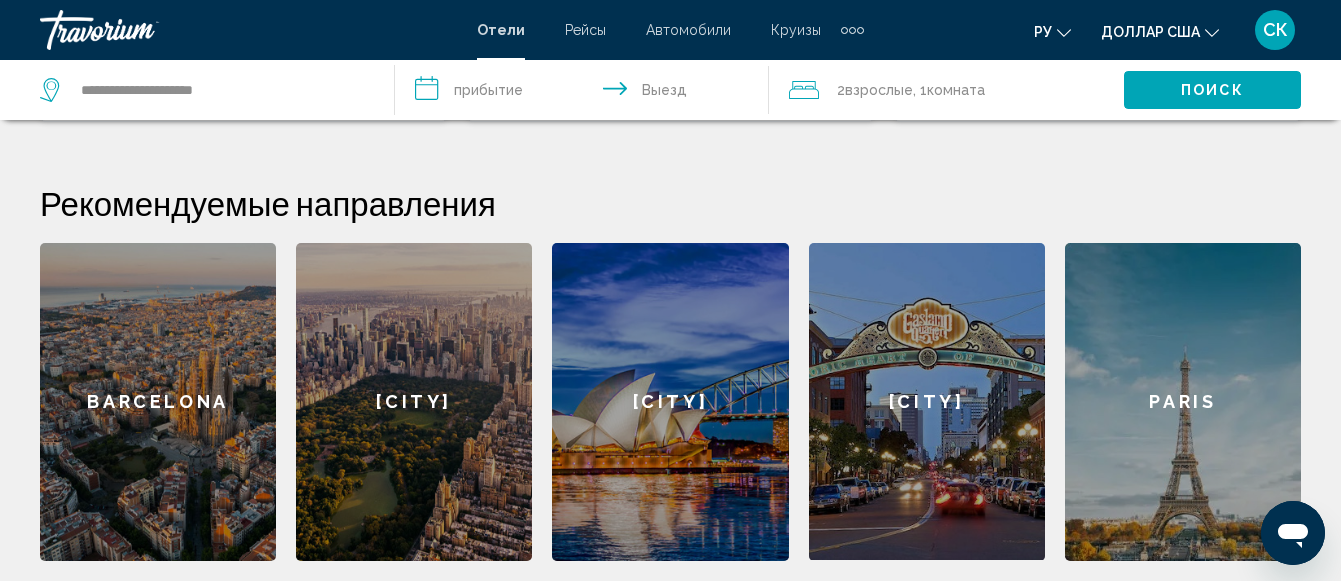 click on "**********" at bounding box center (586, 93) 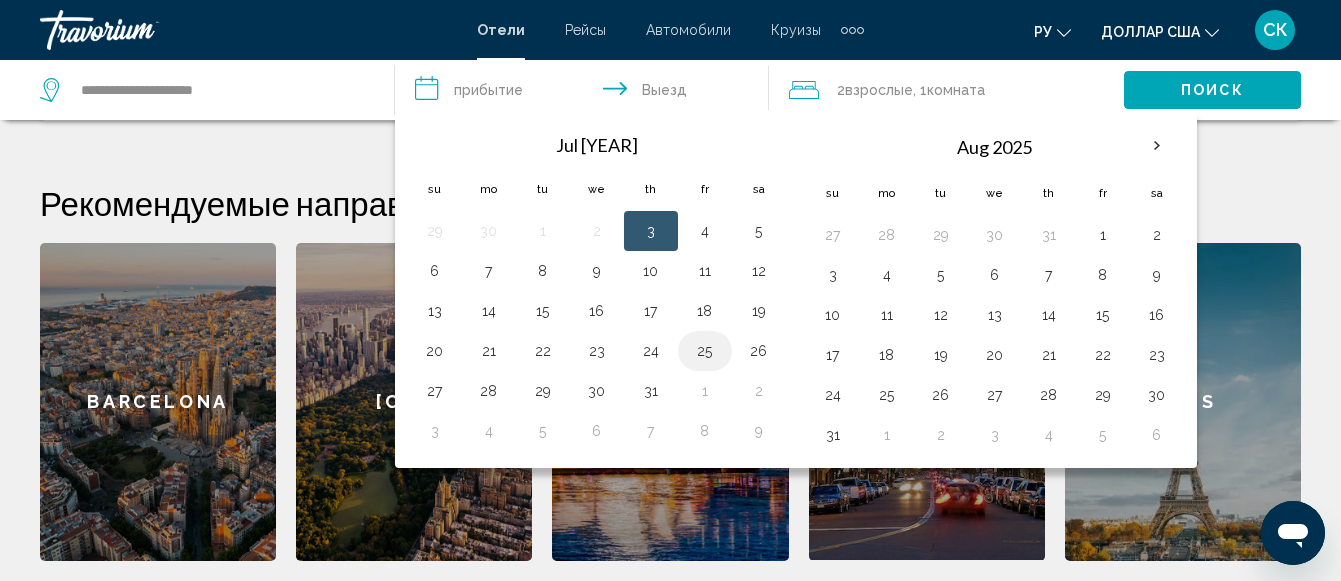 click on "25" at bounding box center [705, 351] 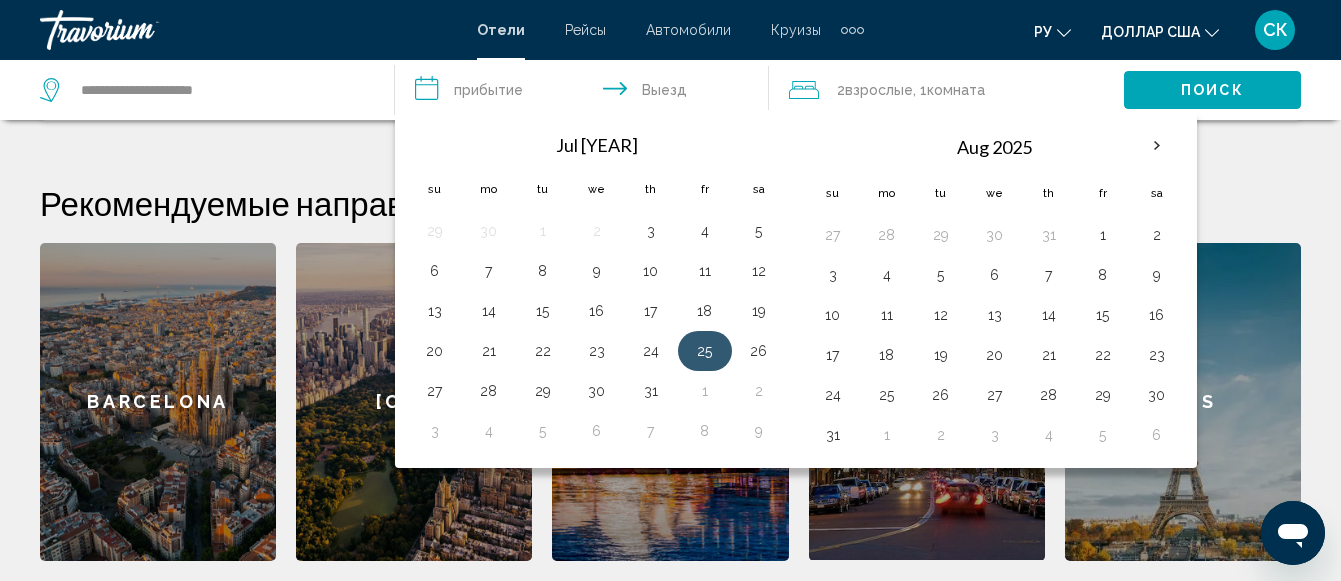 click on "25" at bounding box center [705, 351] 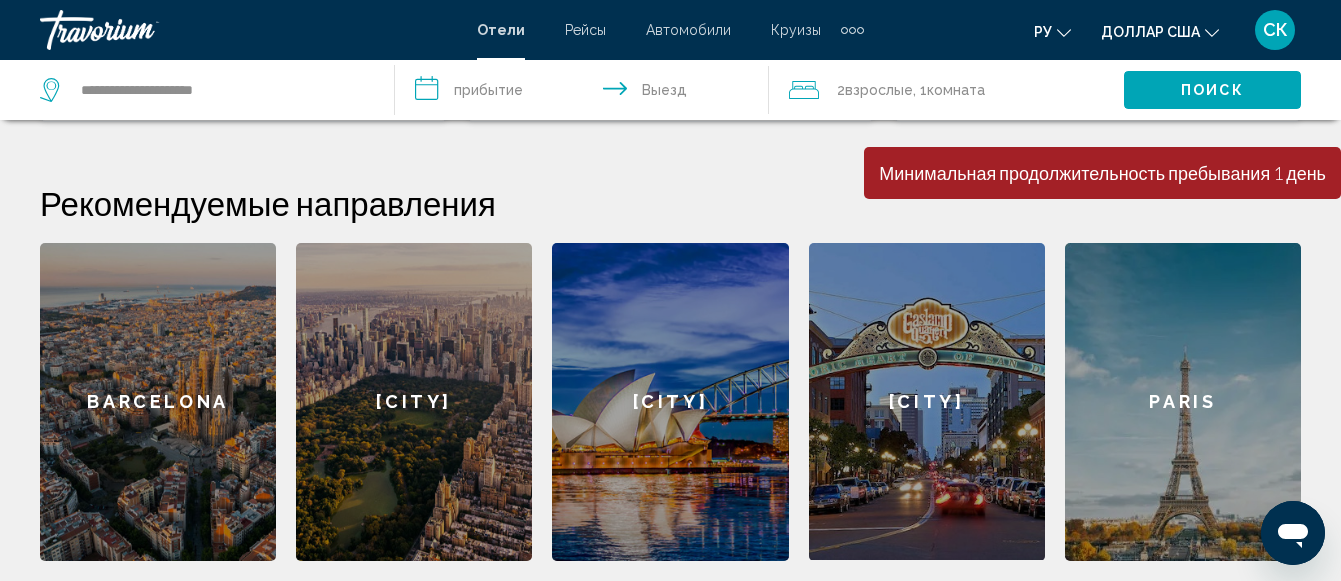 click on "**********" at bounding box center [586, 93] 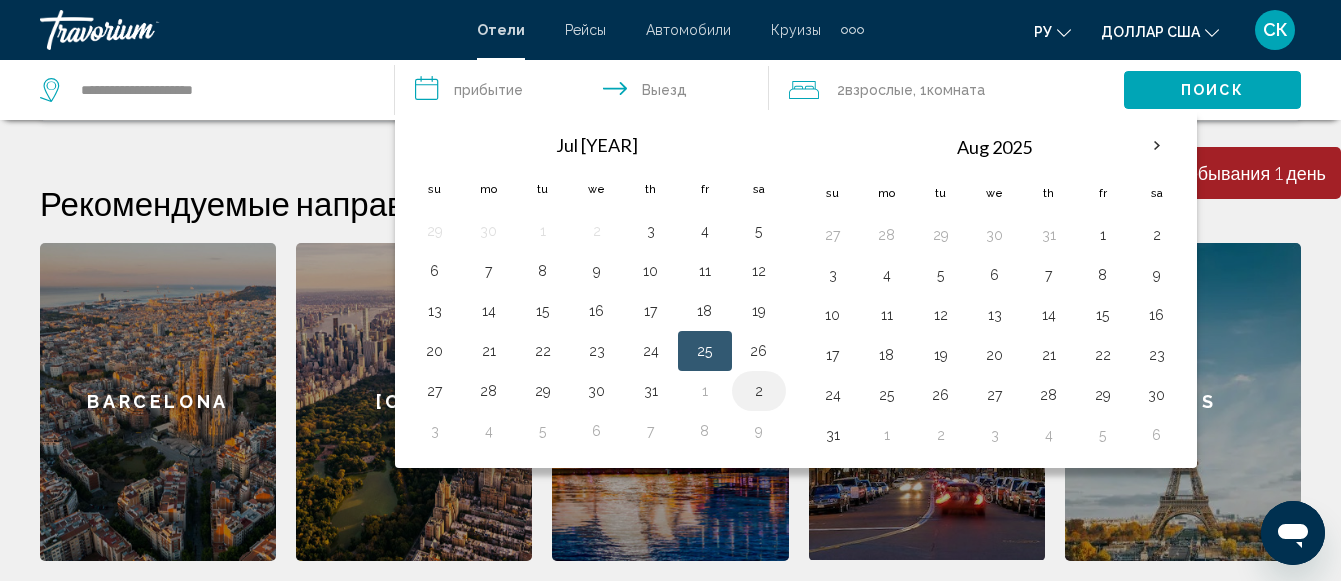 click on "2" at bounding box center (759, 391) 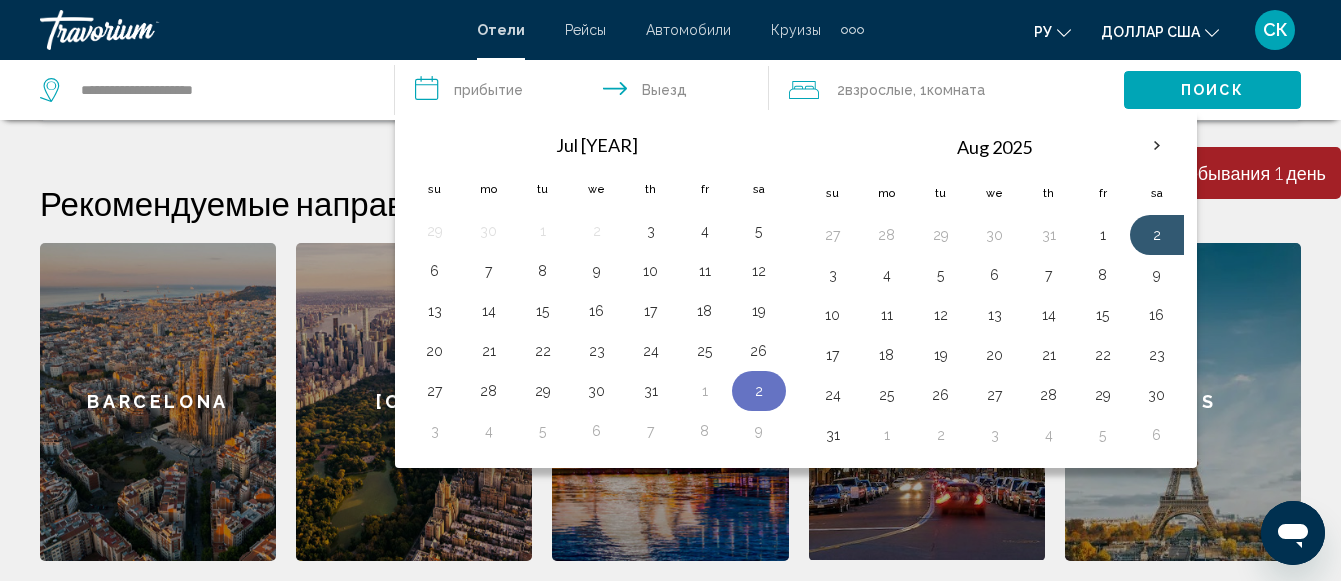 click on "2" at bounding box center (759, 391) 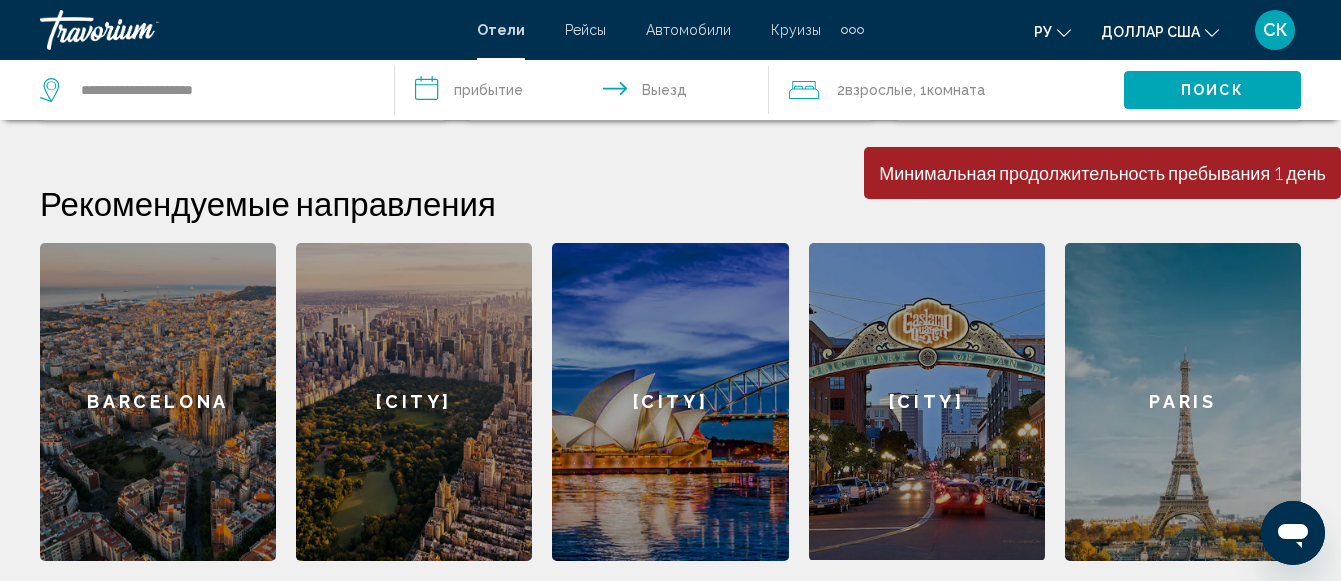 click on "Поиск" at bounding box center (1212, 89) 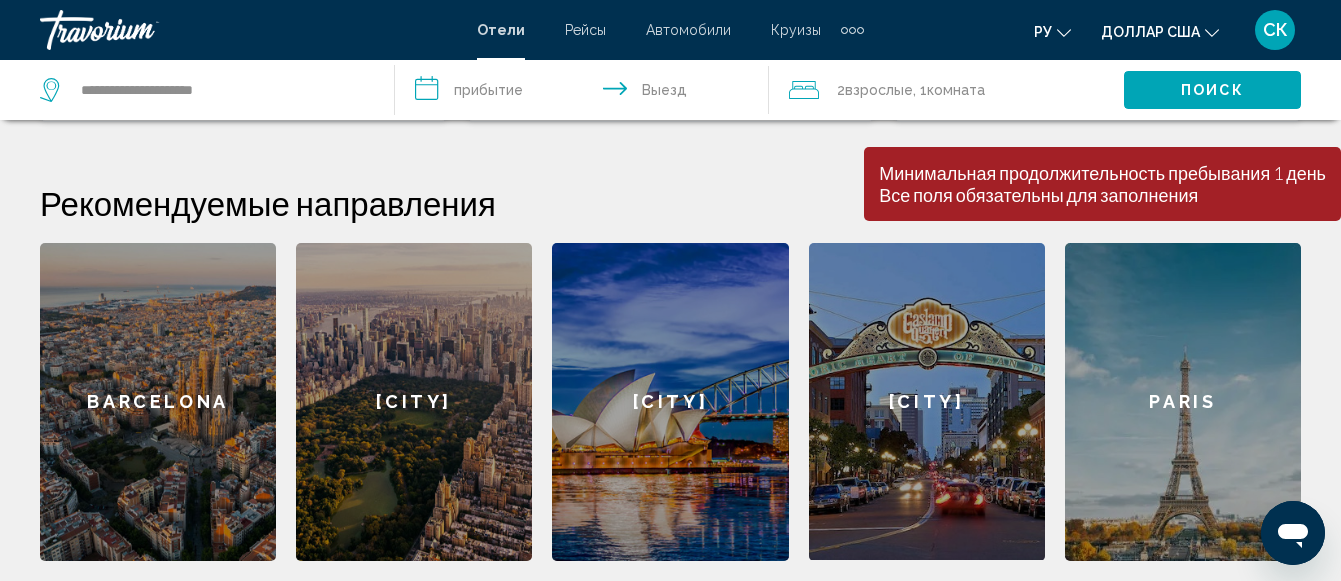 click on "Поиск" at bounding box center [1212, 91] 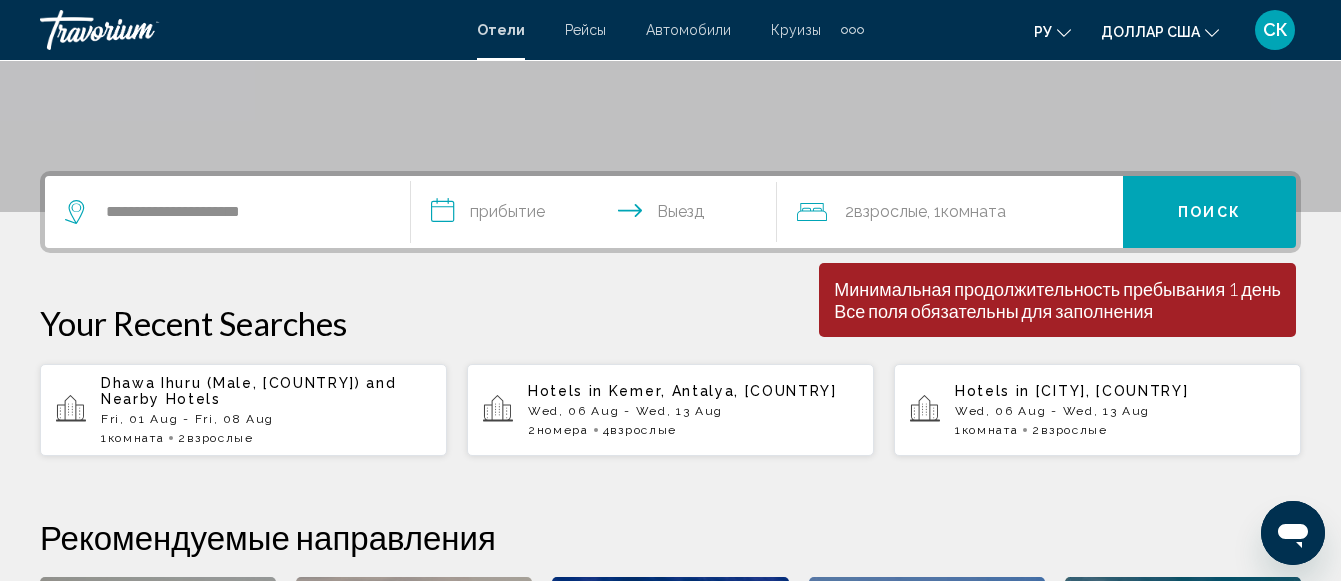 scroll, scrollTop: 374, scrollLeft: 0, axis: vertical 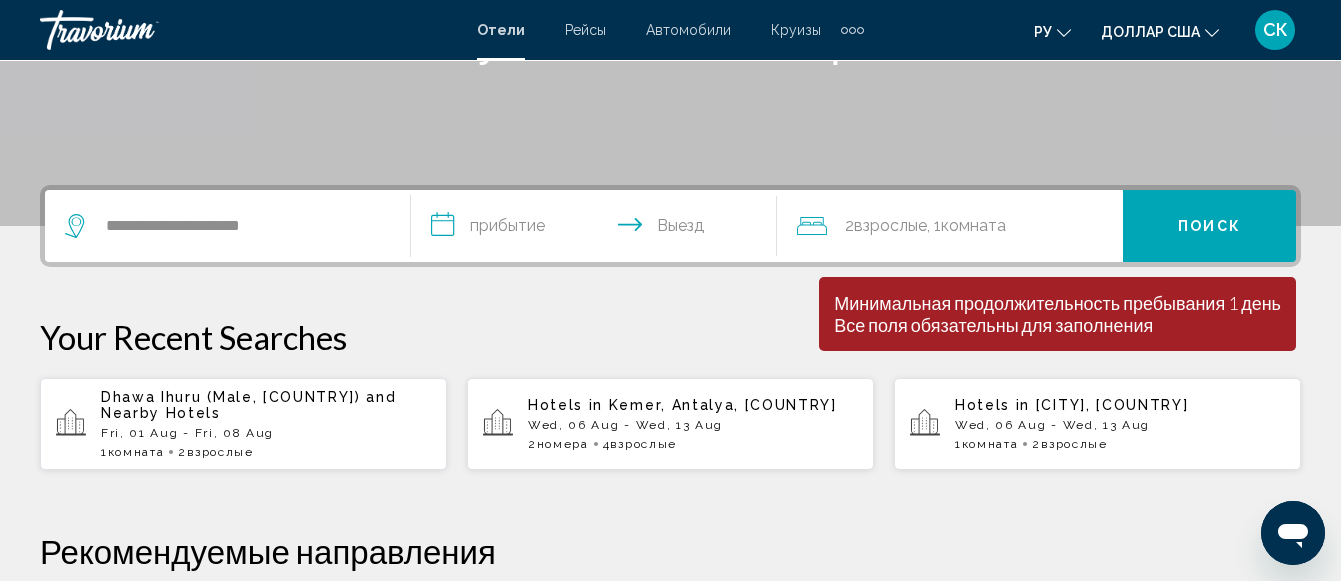 click on "Поиск" at bounding box center [1209, 226] 